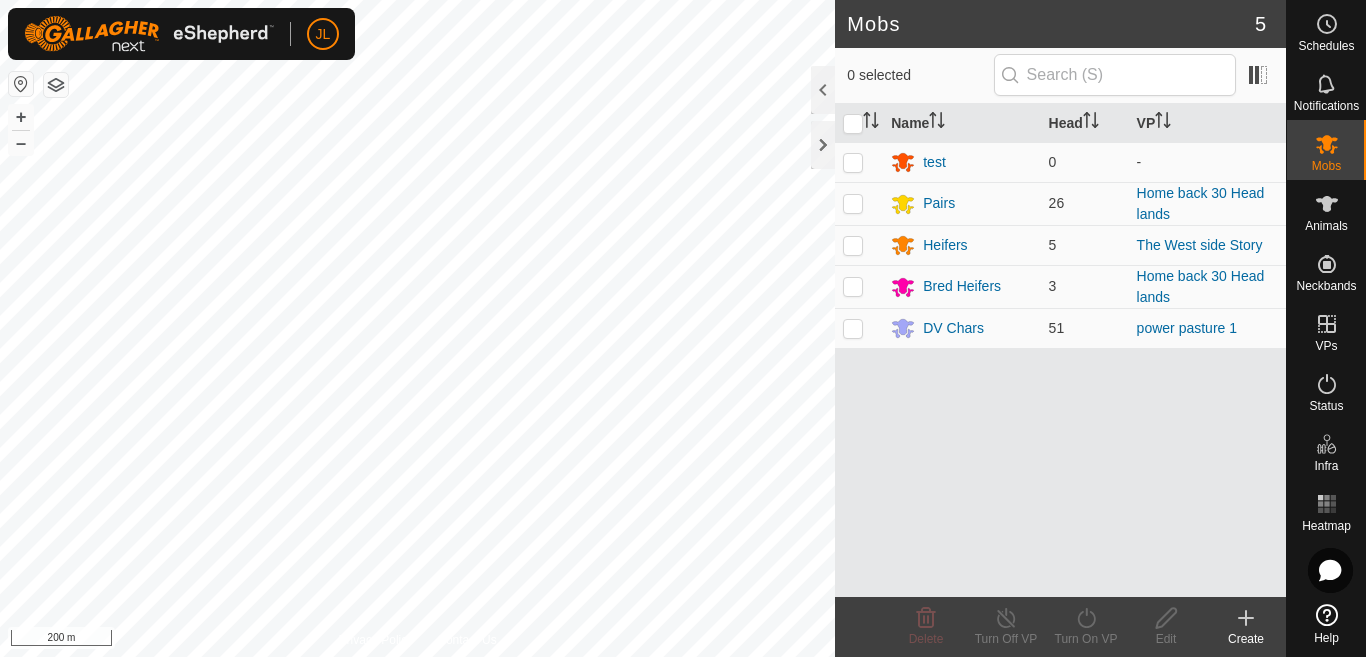 scroll, scrollTop: 0, scrollLeft: 0, axis: both 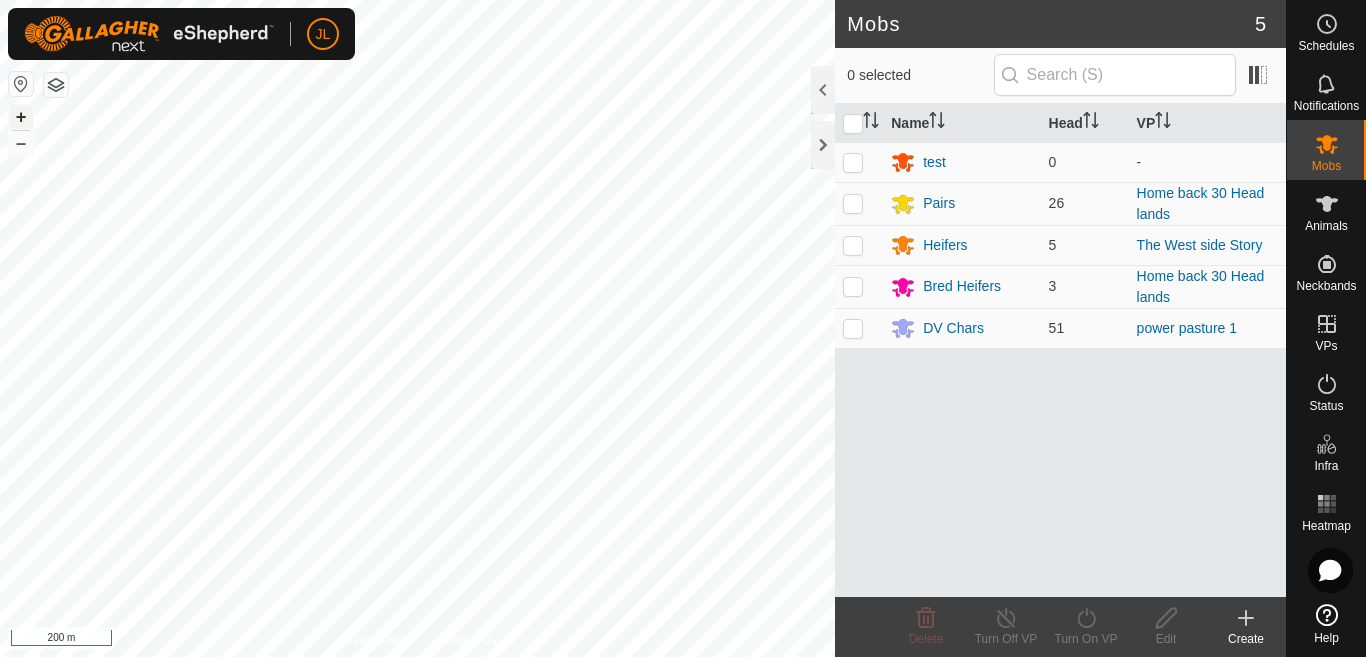click on "+" at bounding box center [21, 117] 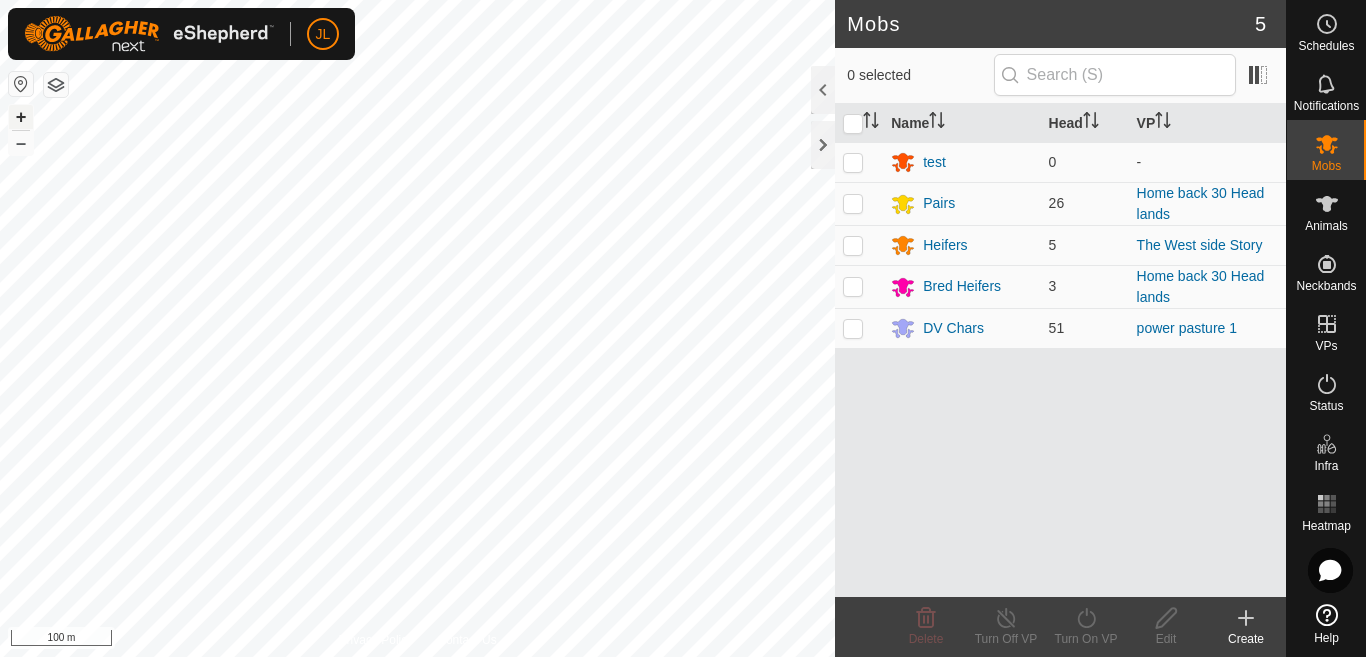 click on "+" at bounding box center (21, 117) 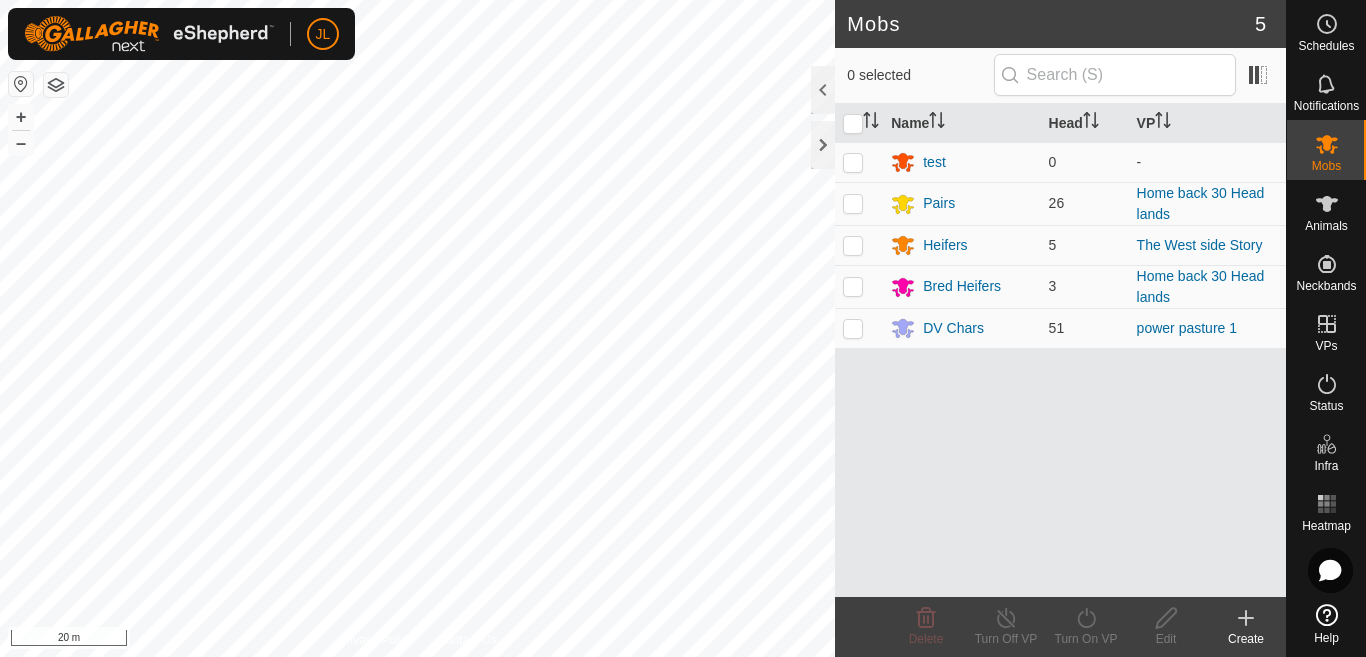 click on "JL Schedules Notifications Mobs Animals Neckbands VPs Status Infra Heatmap Help Mobs 5  0 selected   Name   Head   VP  test 0  -  Pairs 26 Home back 30 Head lands Heifers 5 The West side Story Bred Heifers 3 Home back 30 Head lands DV Chars 51 power pasture 1 Delete  Turn Off VP   Turn On VP   Edit   Create  Privacy Policy Contact Us
Landmark
+ – ⇧ i 20 m" at bounding box center [683, 328] 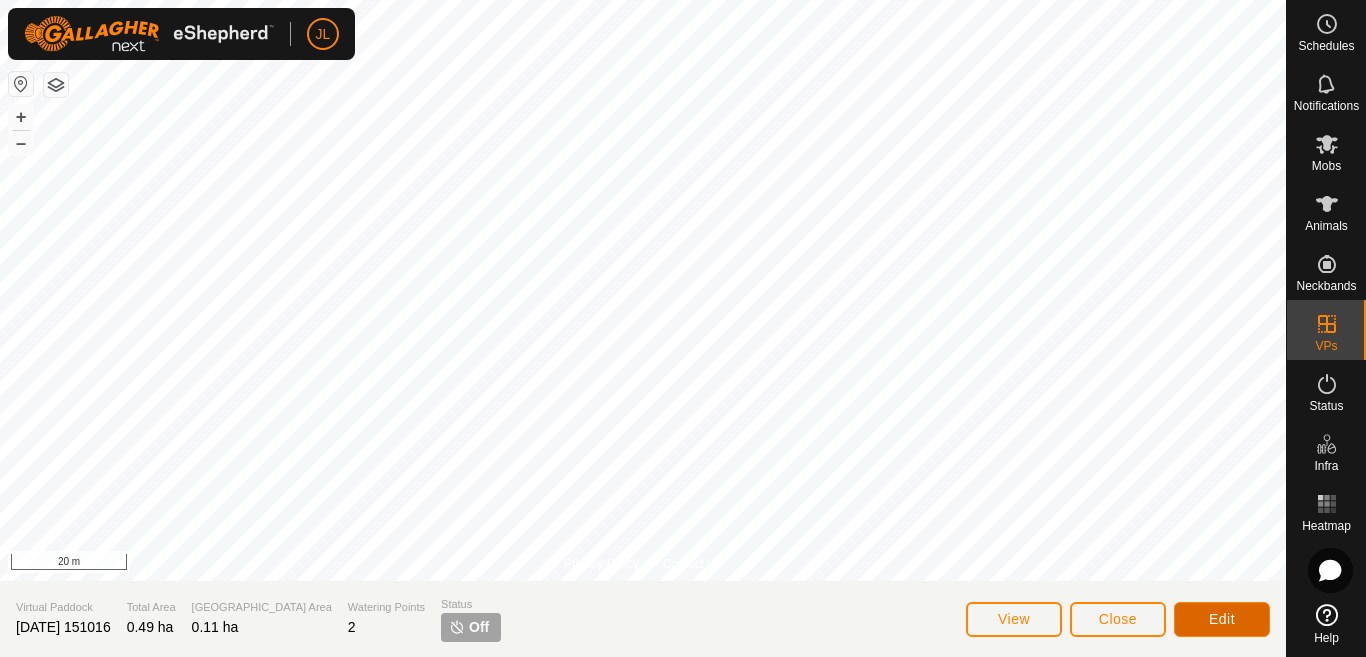 click on "Edit" 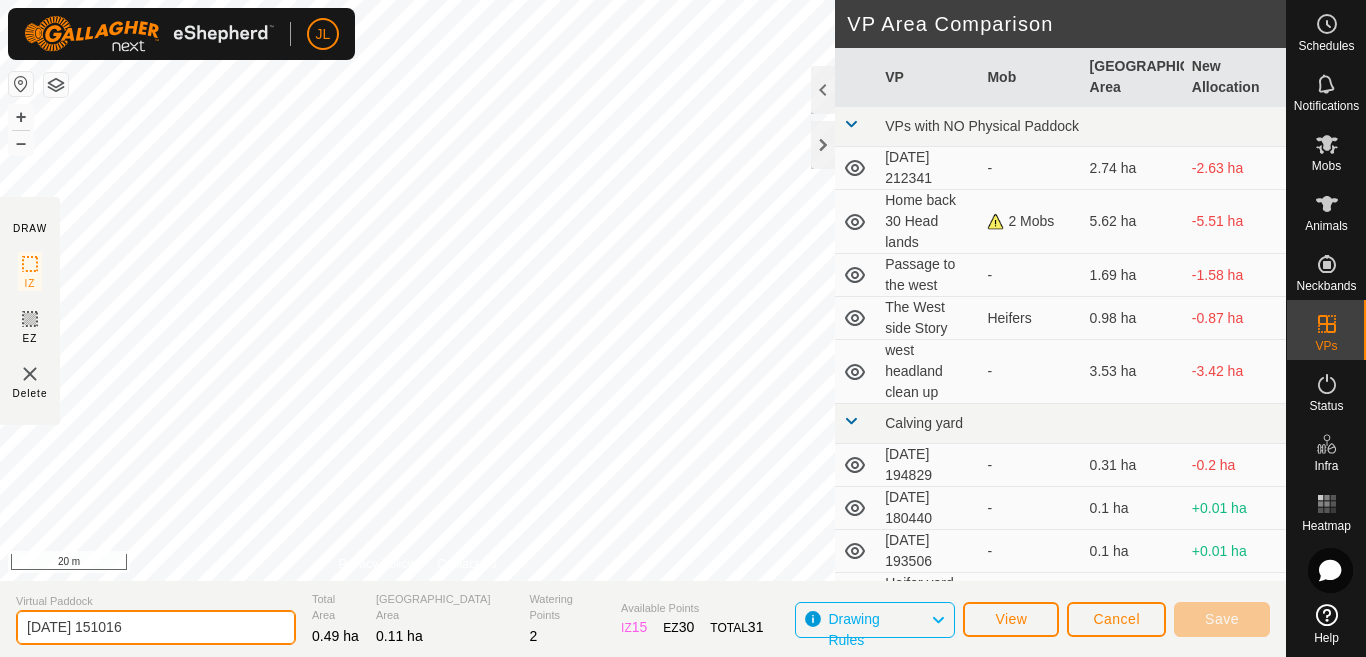 click on "[DATE] 151016" 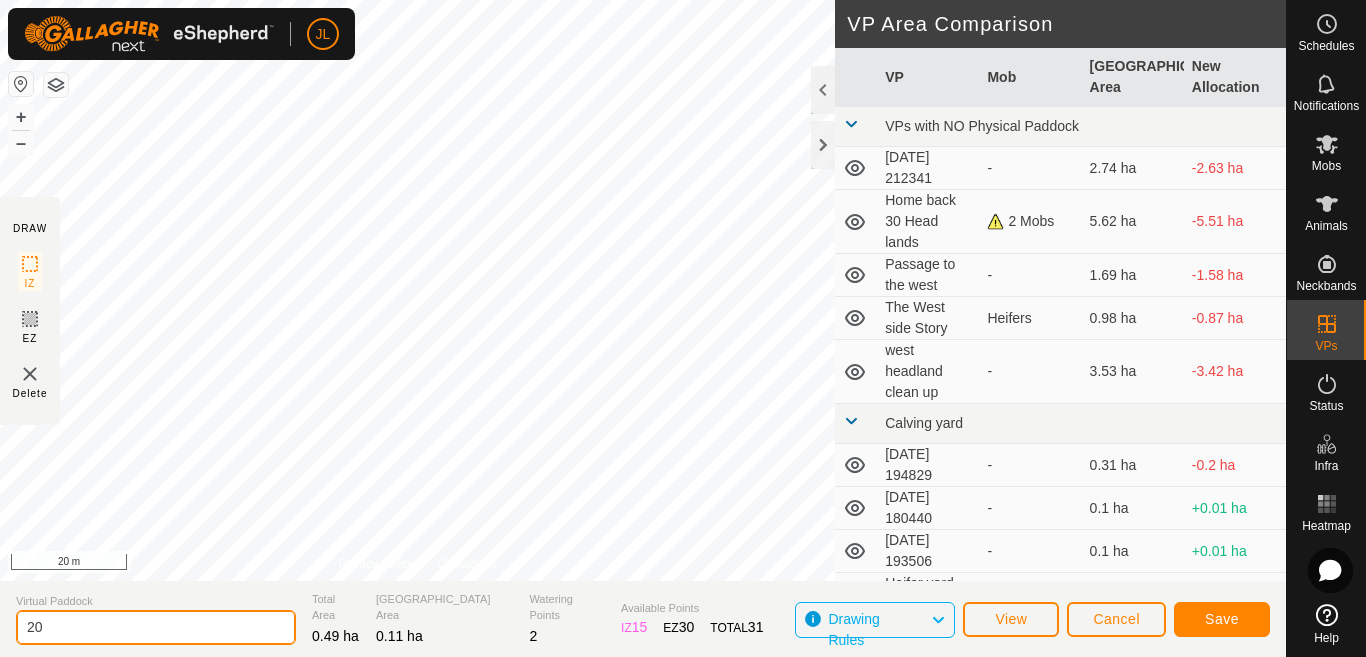 type on "2" 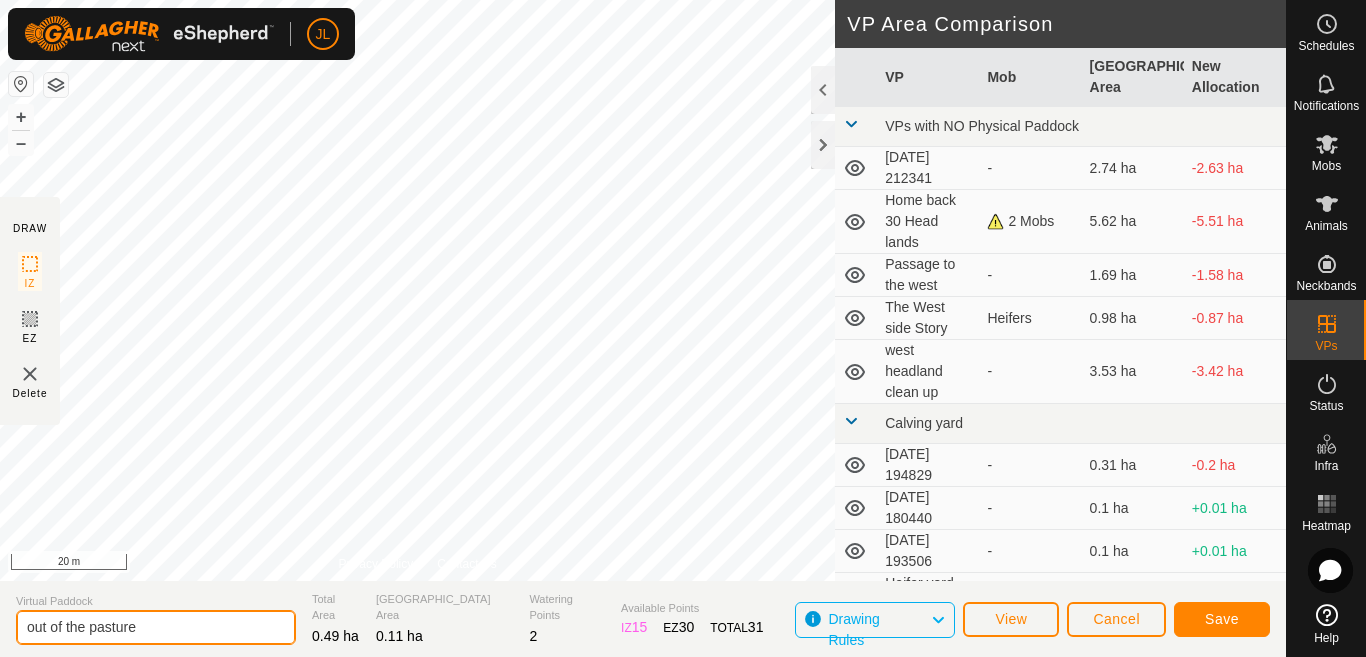 type on "out of the pasture" 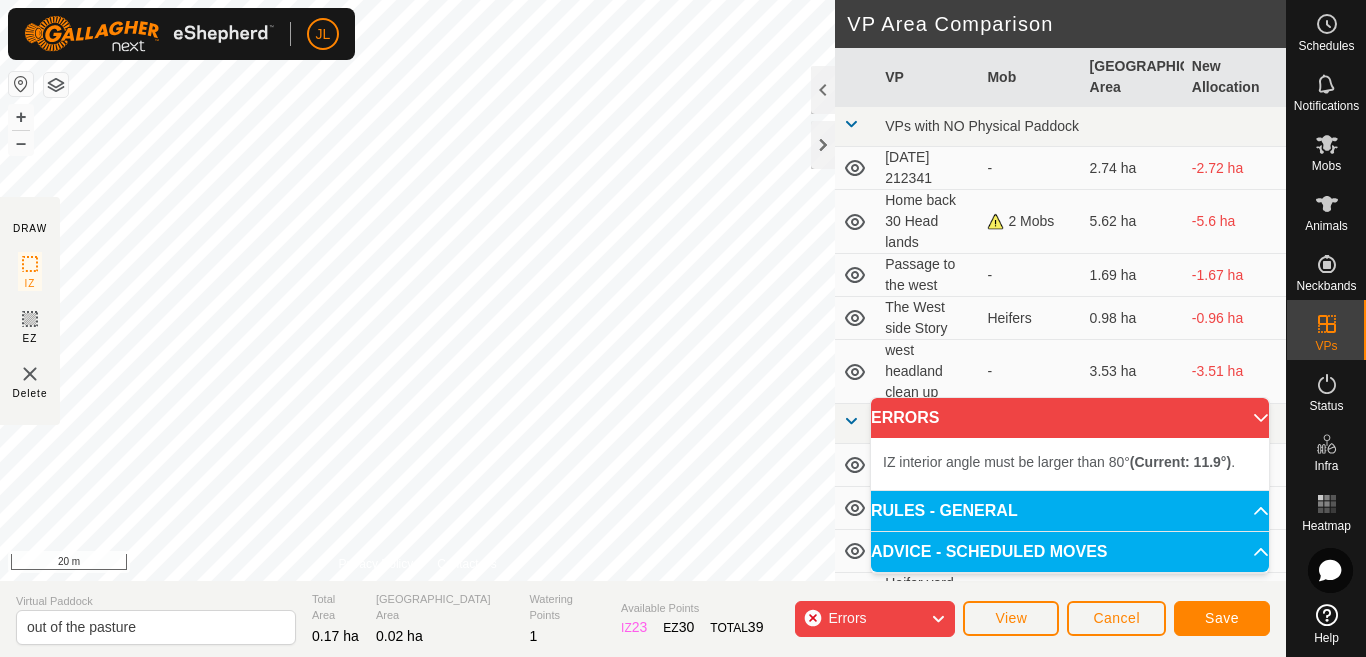click on "JL Schedules Notifications Mobs Animals Neckbands VPs Status Infra Heatmap Help DRAW IZ EZ Delete Privacy Policy Contact Us IZ interior angle must be larger than 80°  (Current: 79.6°) . + – ⇧ i 20 m VP Area Comparison     VP   Mob   [GEOGRAPHIC_DATA] Area   New Allocation  VPs with NO Physical Paddock  [DATE] 212341  -  2.74 ha  -2.72 ha  Home back 30 Head lands   2 Mobs   5.62 ha  -5.6 ha  Passage to the west  -  1.69 ha  -1.67 ha  The West side Story   Heifers   0.98 ha  -0.96 ha  west headland clean up  -  3.53 ha  -3.51 ha Calving yard  [DATE] 194829  -  0.31 ha  -0.29 ha  [DATE] 180440  -  0.1 ha  -0.08 ha  [DATE] 193506  -  0.1 ha  -0.08 ha  Heifer yard small  -  0.06 ha  -0.04 ha  Start  -  2.35 ha  -2.33 ha  Trainer  -  0.4 ha  -0.38 ha  yearling heifer yard  -  0.04 ha  -0.02 ha Full Confined  [DATE] 201605  -  0.1 ha  -0.08 ha  power pasture 1   DV Chars   0.69 ha  -0.67 ha  power pasture start up  -  0.53 ha  -0.51 ha Virtual Paddock out of the pasture Total Area 0.17 ha 0.02 ha 1" 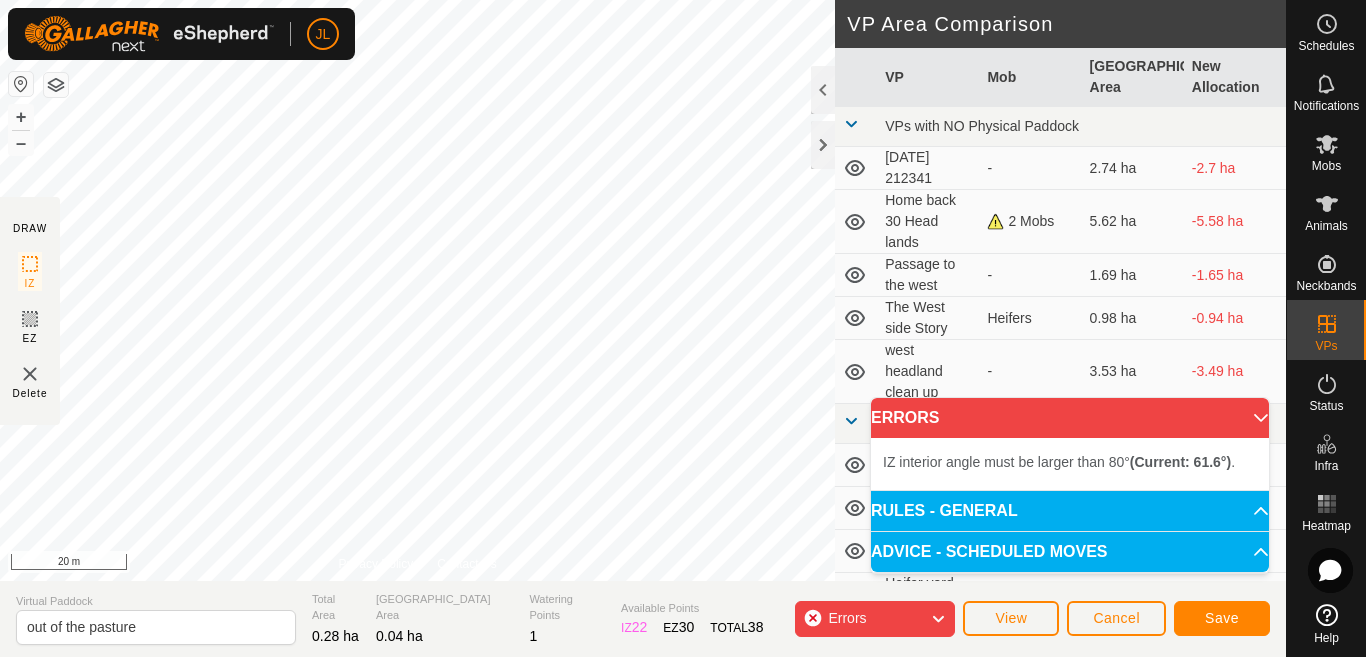 click on "JL Schedules Notifications Mobs Animals Neckbands VPs Status Infra Heatmap Help DRAW IZ EZ Delete Privacy Policy Contact Us IZ interior angle must be larger than 80°  (Current: 61.6°) . + – ⇧ i 20 m VP Area Comparison     VP   Mob   [GEOGRAPHIC_DATA] Area   New Allocation  VPs with NO Physical Paddock  [DATE] 212341  -  2.74 ha  -2.7 ha  Home back 30 Head lands   2 Mobs   5.62 ha  -5.58 ha  Passage to the west  -  1.69 ha  -1.65 ha  The West side Story   Heifers   0.98 ha  -0.94 ha  west headland clean up  -  3.53 ha  -3.49 ha Calving yard  [DATE] 194829  -  0.31 ha  -0.27 ha  [DATE] 180440  -  0.1 ha  -0.06 ha  [DATE] 193506  -  0.1 ha  -0.06 ha  Heifer yard small  -  0.06 ha  -0.02 ha  Start  -  2.35 ha  -2.31 ha  Trainer  -  0.4 ha  -0.36 ha  yearling heifer yard  -  0.04 ha   -  Full Confined  [DATE] 201605  -  0.1 ha  -0.06 ha  power pasture 1   DV Chars   0.69 ha  -0.65 ha  power pasture start up  -  0.53 ha  -0.49 ha Virtual Paddock out of the pasture Total Area 0.28 ha Grazing Area 1" 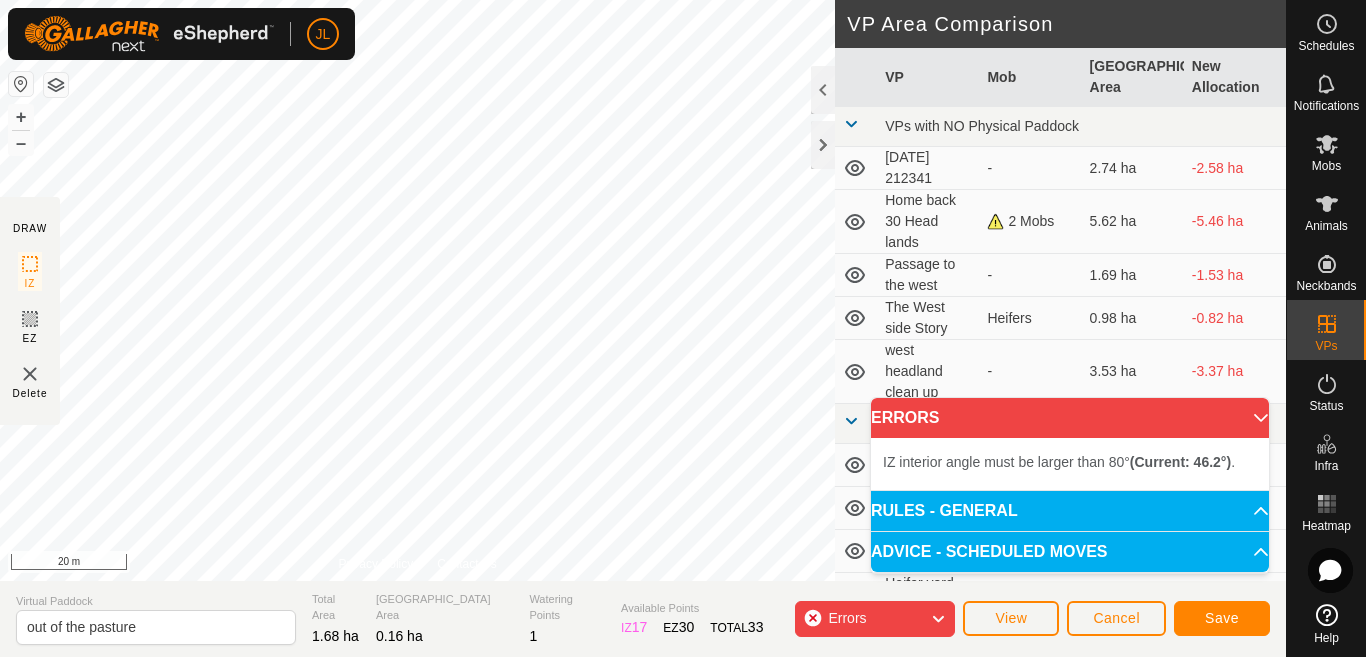 click on "DRAW IZ EZ Delete Privacy Policy Contact Us IZ interior angle must be larger than 80°  (Current: 58.7°) . + – ⇧ i 20 m VP Area Comparison     VP   Mob   [GEOGRAPHIC_DATA] Area   New Allocation  VPs with NO Physical Paddock  [DATE] 212341  -  2.74 ha  -2.58 ha  Home back 30 Head lands   2 Mobs   5.62 ha  -5.46 ha  Passage to the west  -  1.69 ha  -1.53 ha  The West side Story   Heifers   0.98 ha  -0.82 ha  west headland clean up  -  3.53 ha  -3.37 ha Calving yard  [DATE] 194829  -  0.31 ha  -0.15 ha  [DATE] 180440  -  0.1 ha  +0.06 ha  [DATE] 193506  -  0.1 ha  +0.06 ha  Heifer yard small  -  0.06 ha  +0.1 ha  Start  -  2.35 ha  -2.19 ha  Trainer  -  0.4 ha  -0.24 ha  yearling heifer yard  -  0.04 ha  +0.12 ha Full Confined  [DATE] 201605  -  0.1 ha  +0.06 ha  power pasture 1   DV Chars   0.69 ha  -0.53 ha  power pasture start up  -  0.53 ha  -0.37 ha" 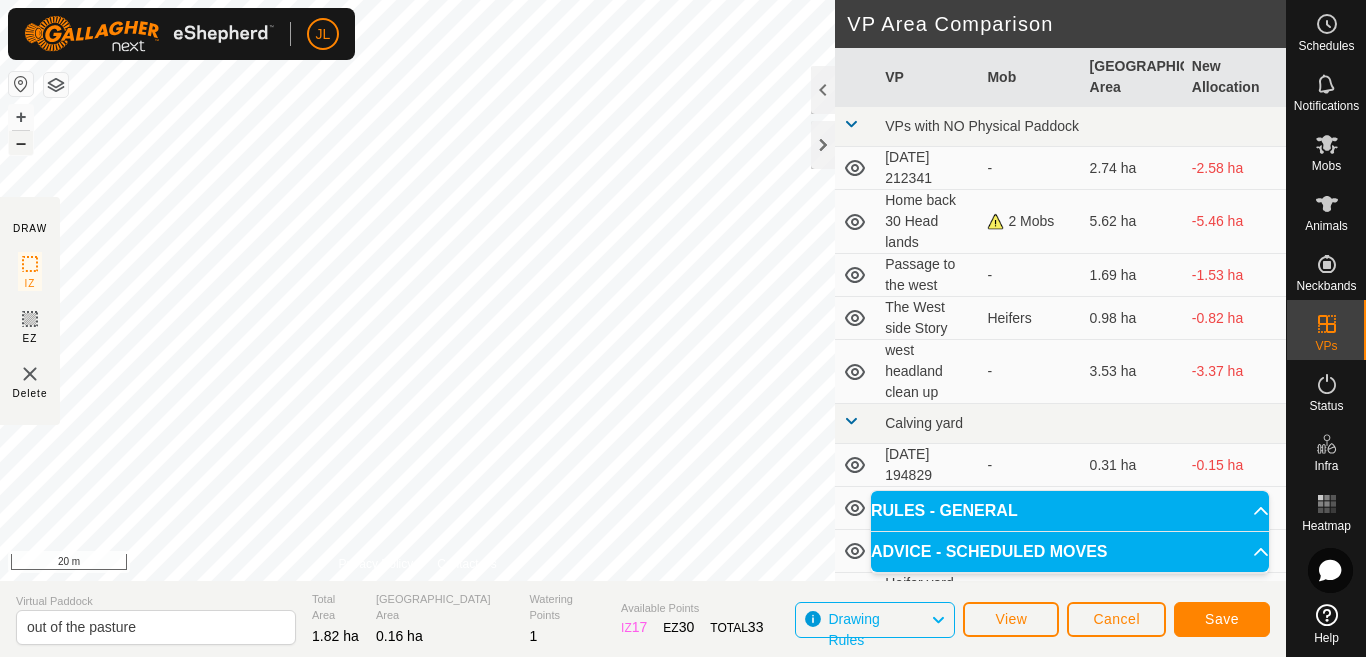 click on "–" at bounding box center (21, 143) 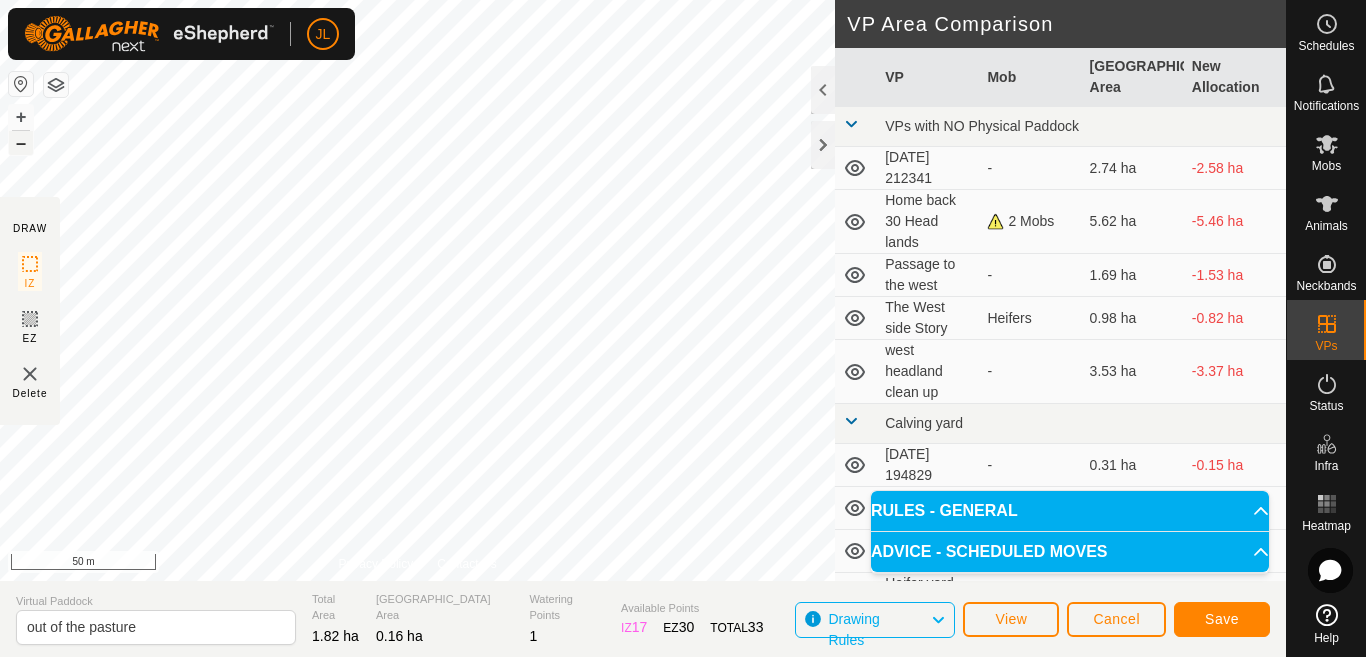 click on "–" at bounding box center (21, 143) 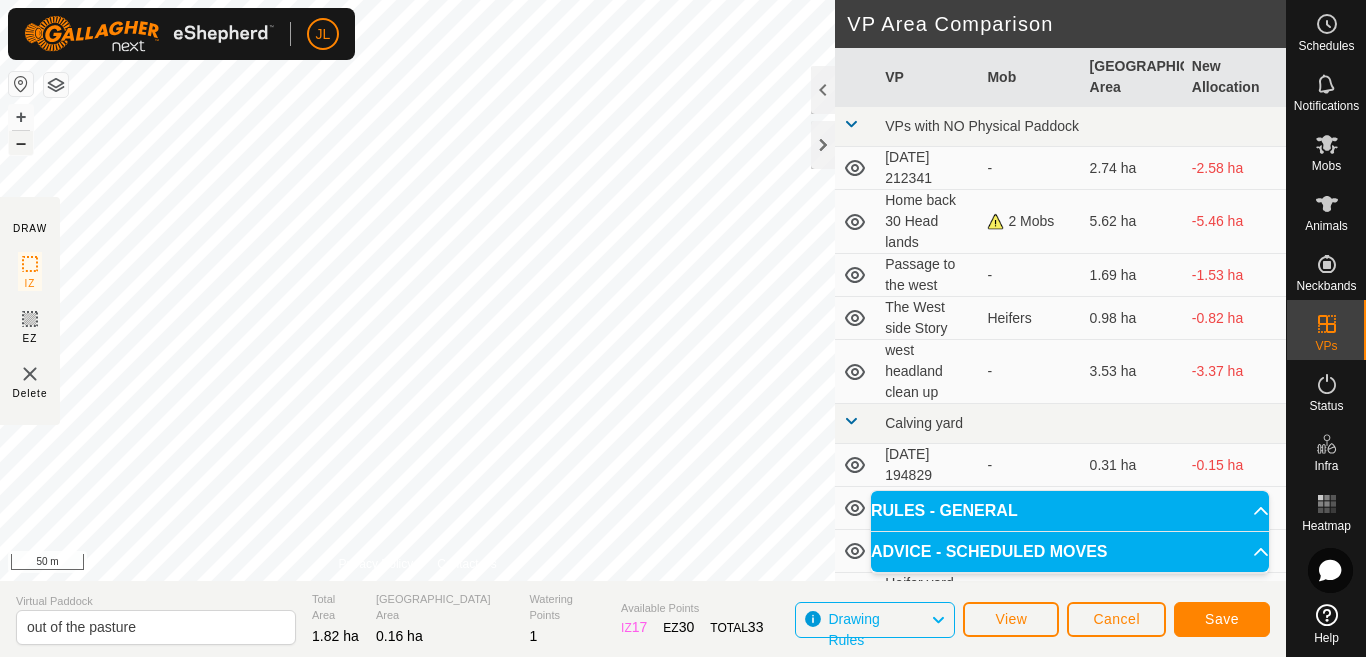click on "–" at bounding box center [21, 143] 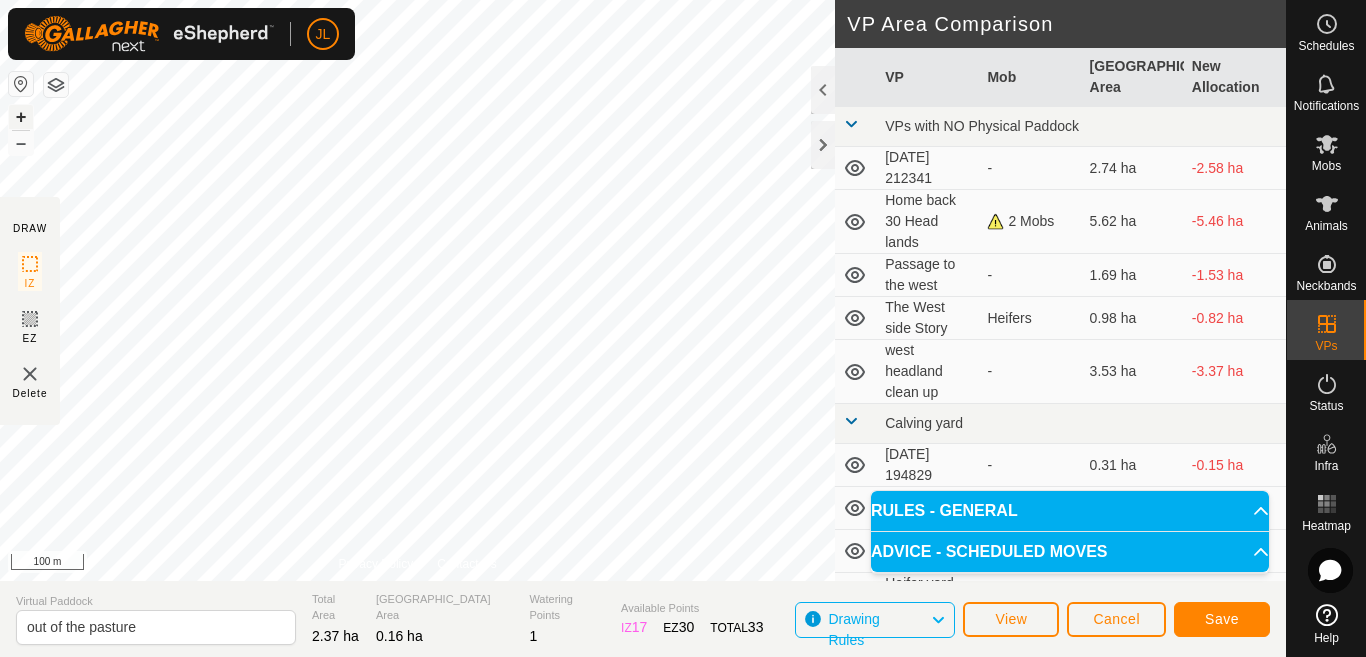 click on "+" at bounding box center (21, 117) 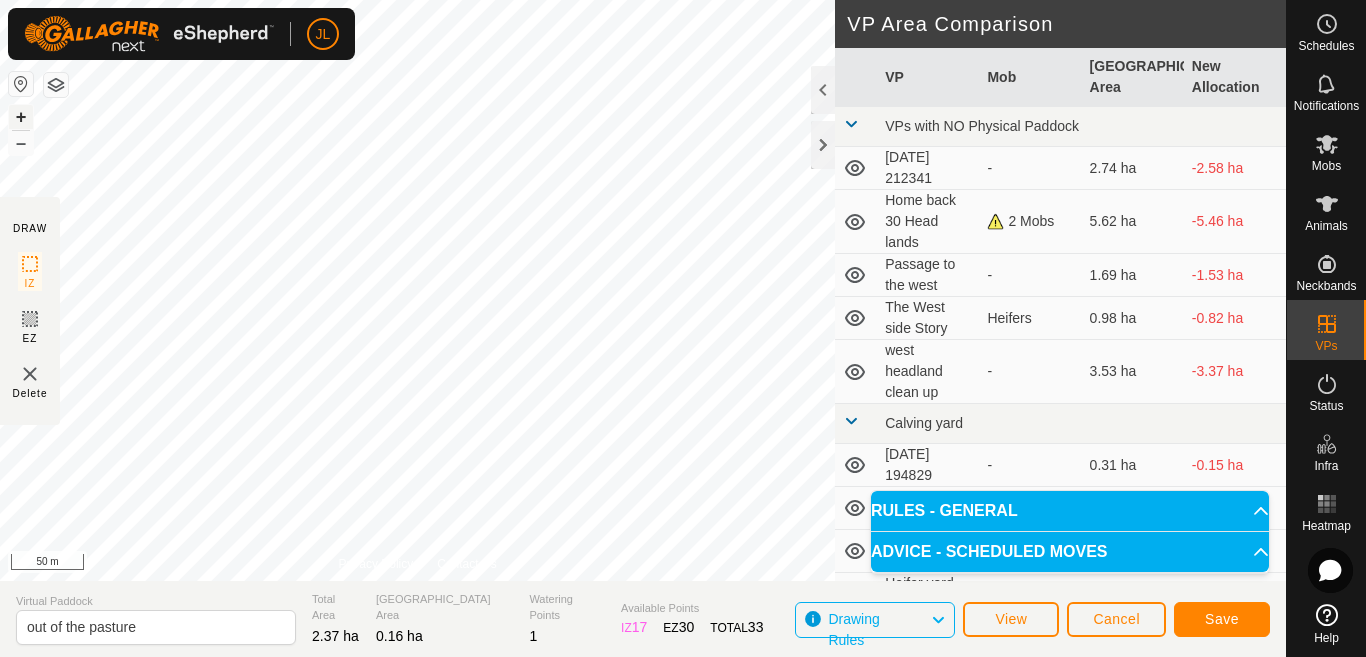 click on "+" at bounding box center [21, 117] 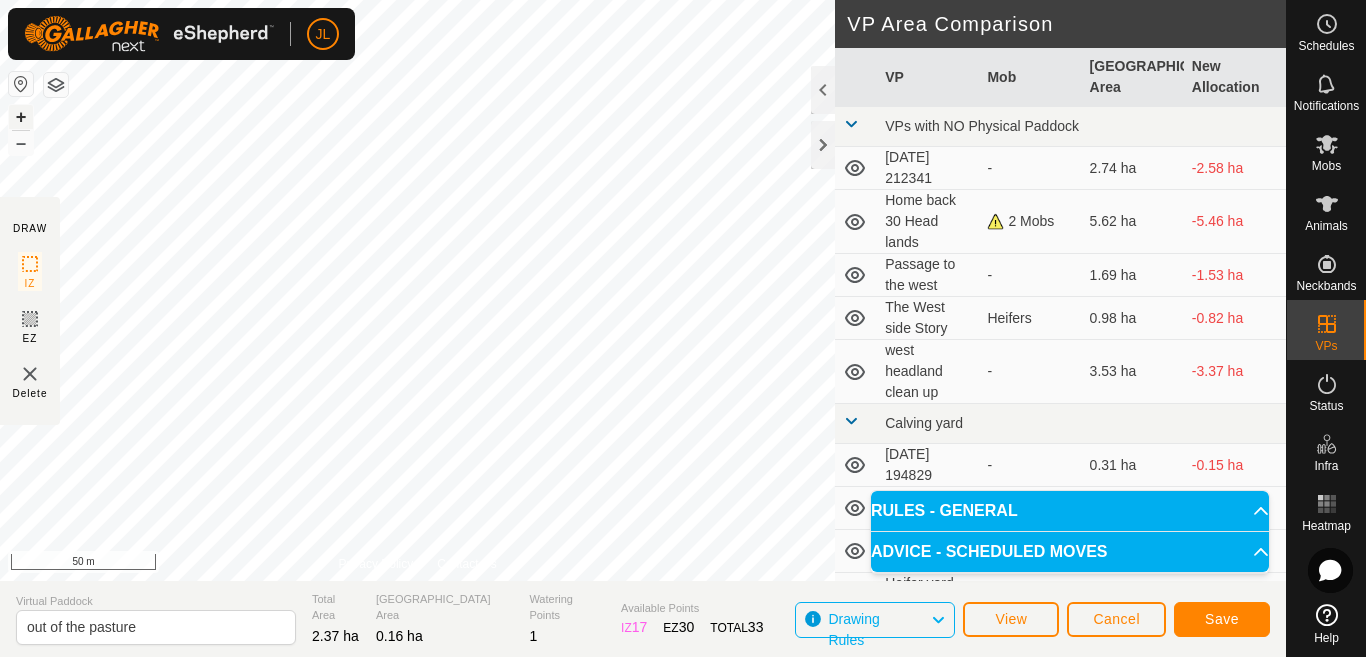 click on "+" at bounding box center [21, 117] 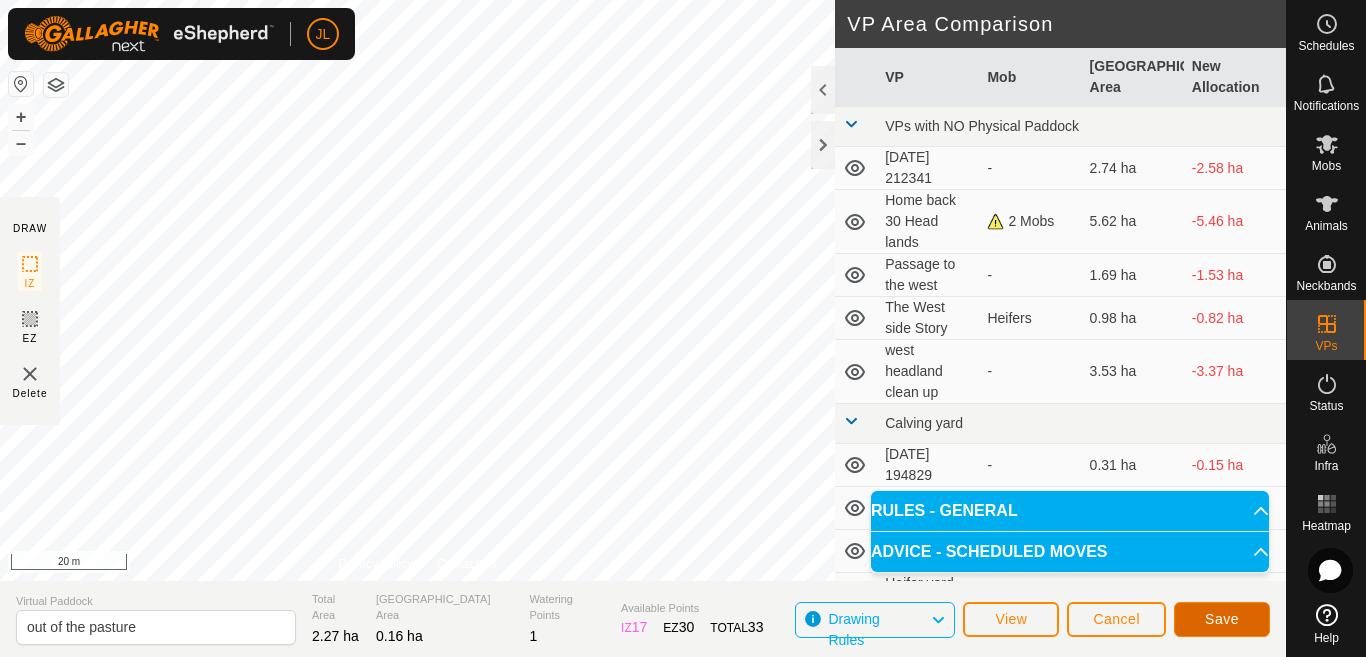 click on "Save" 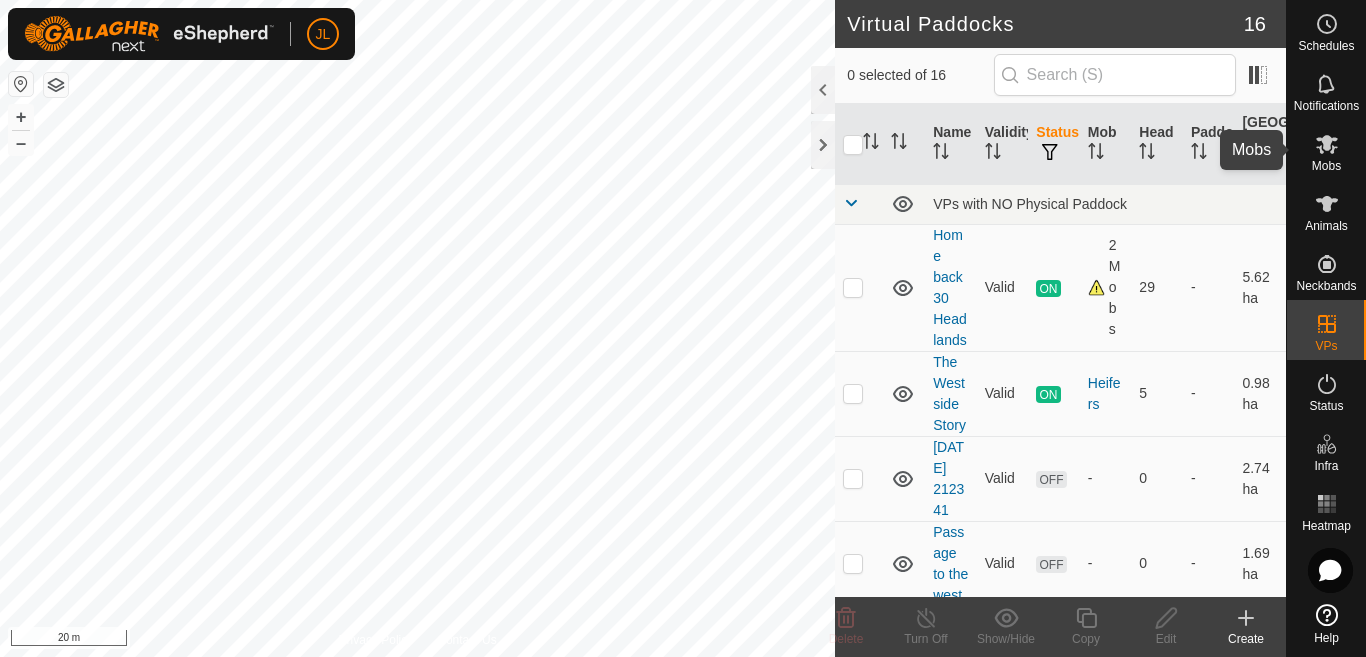 click at bounding box center [1327, 144] 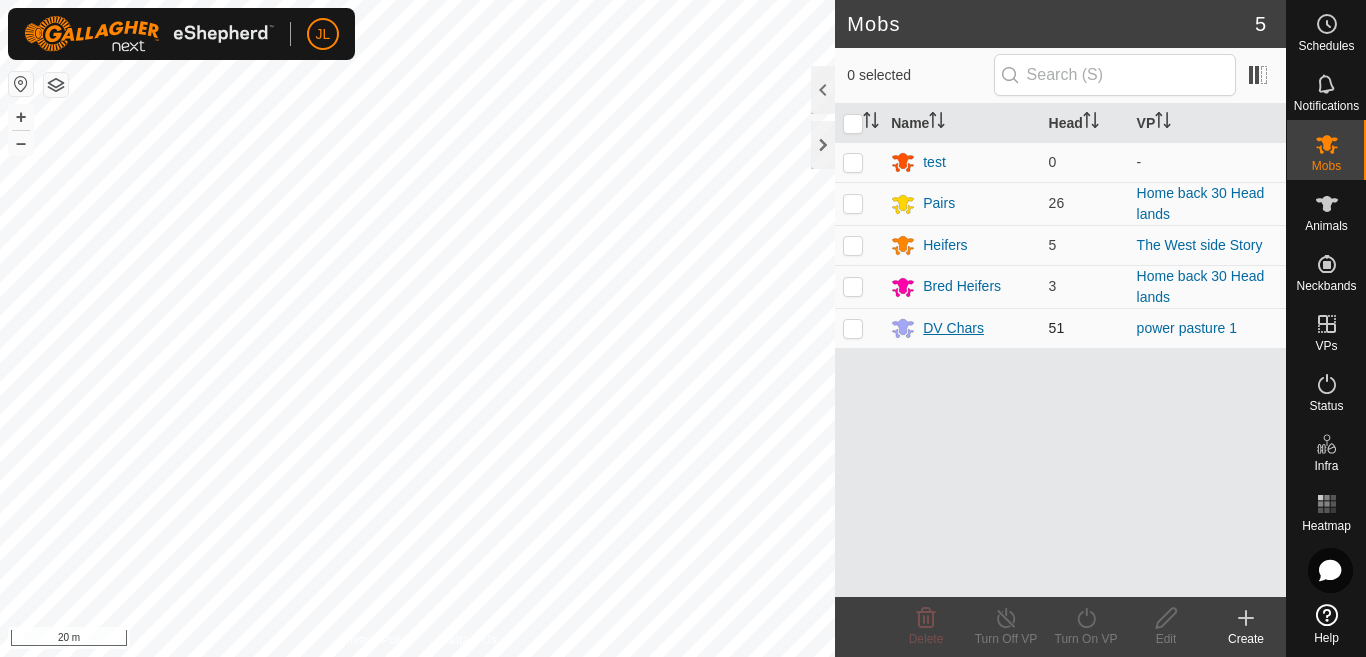 click on "DV Chars" at bounding box center [953, 328] 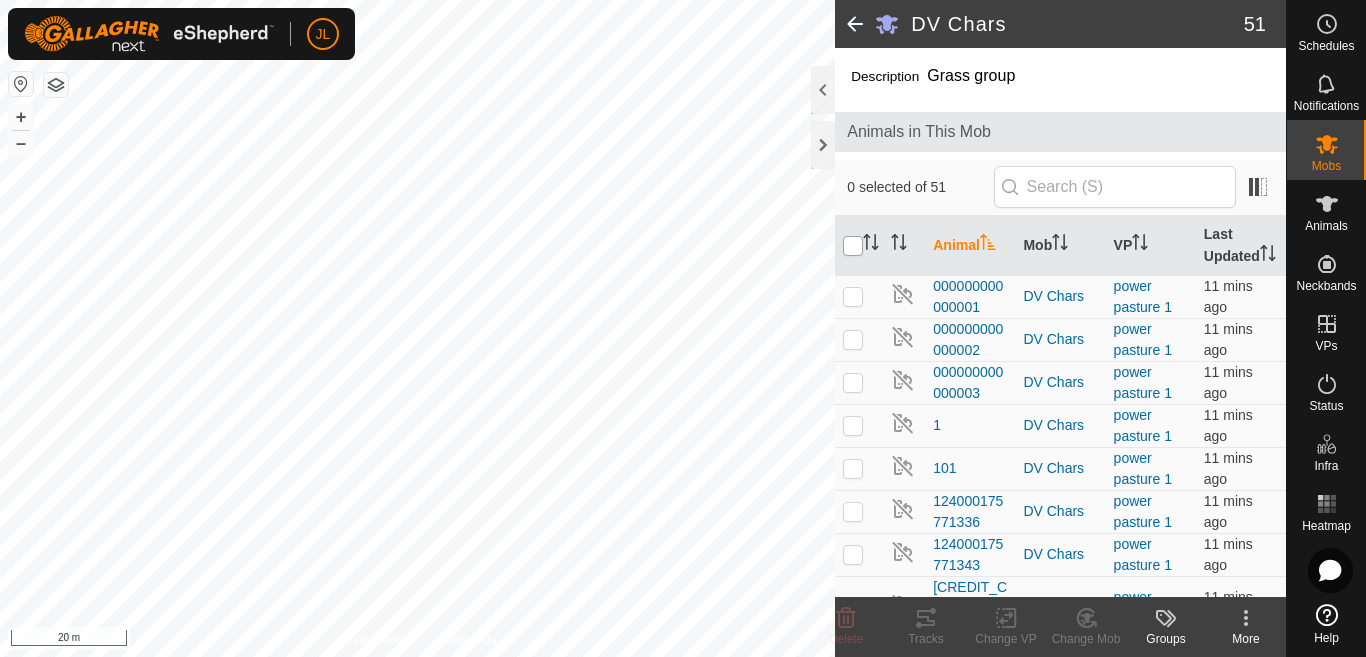 click at bounding box center (853, 246) 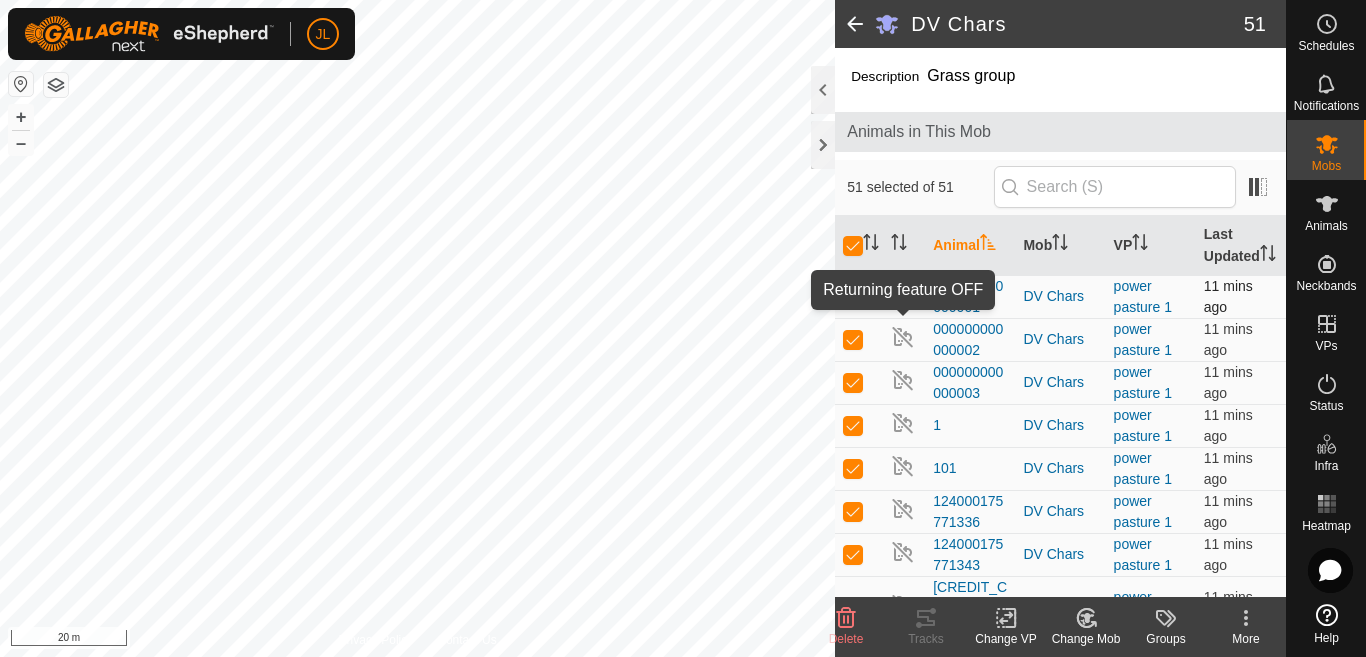 click at bounding box center (903, 294) 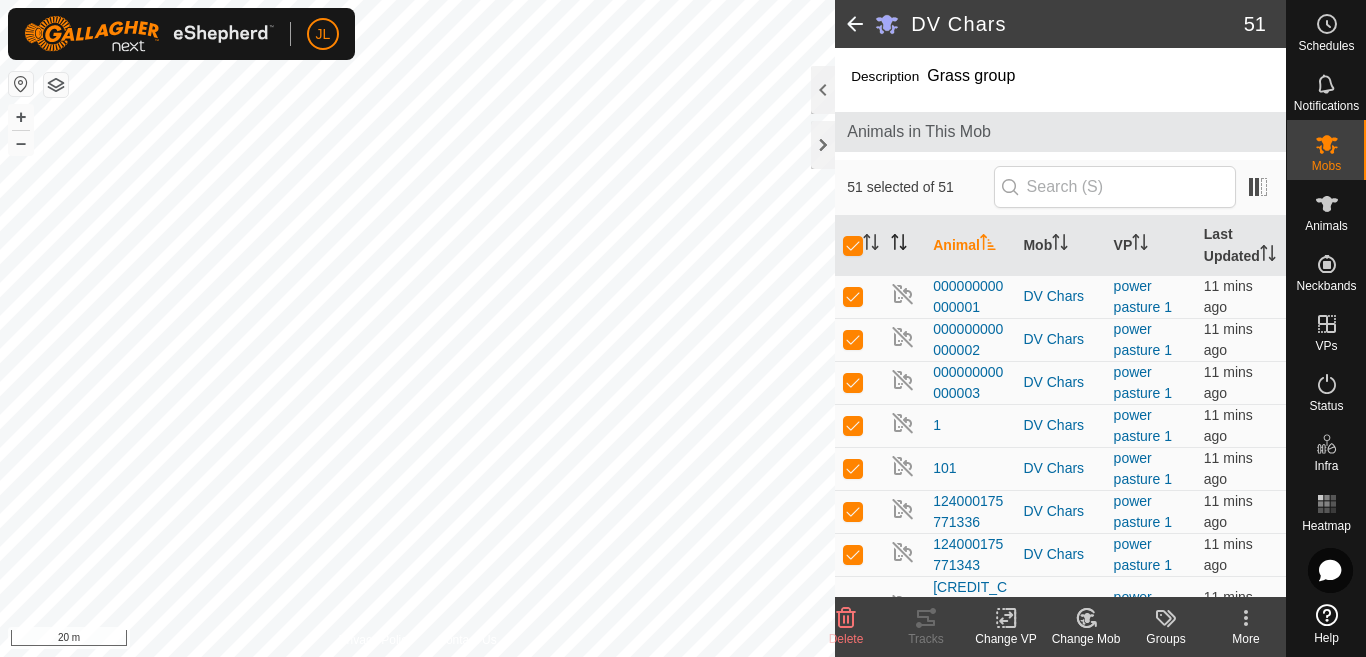 click 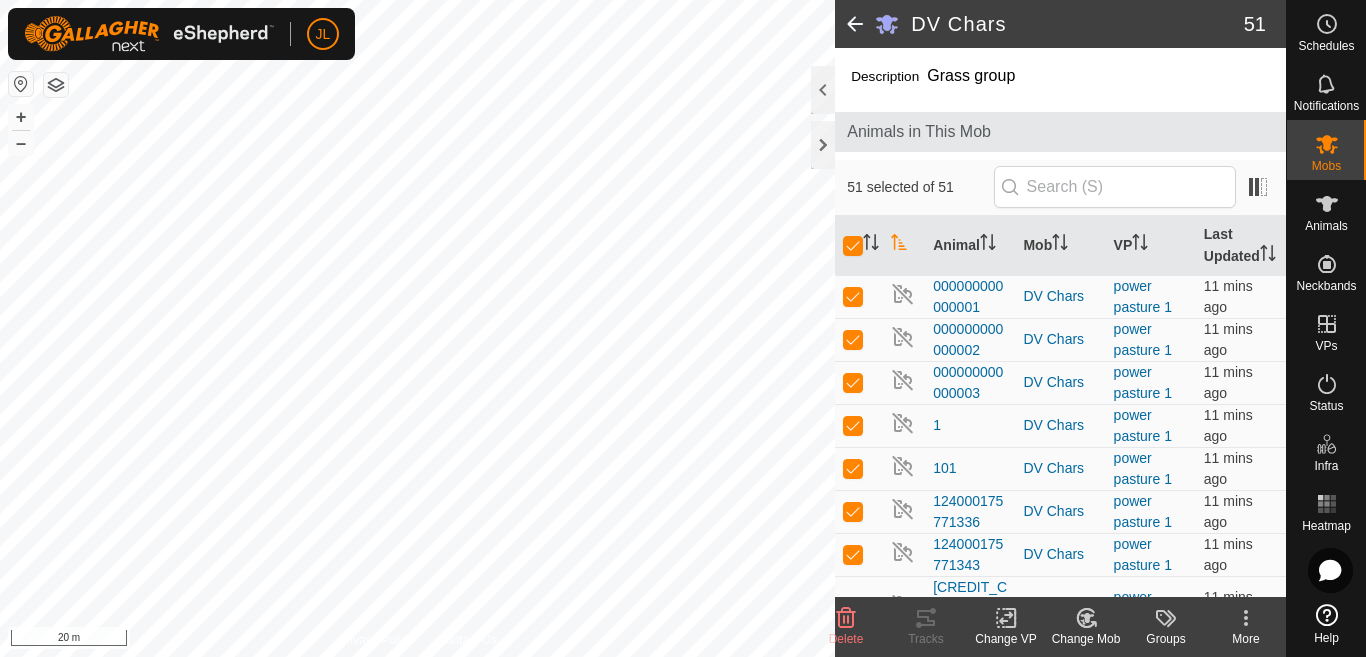 click 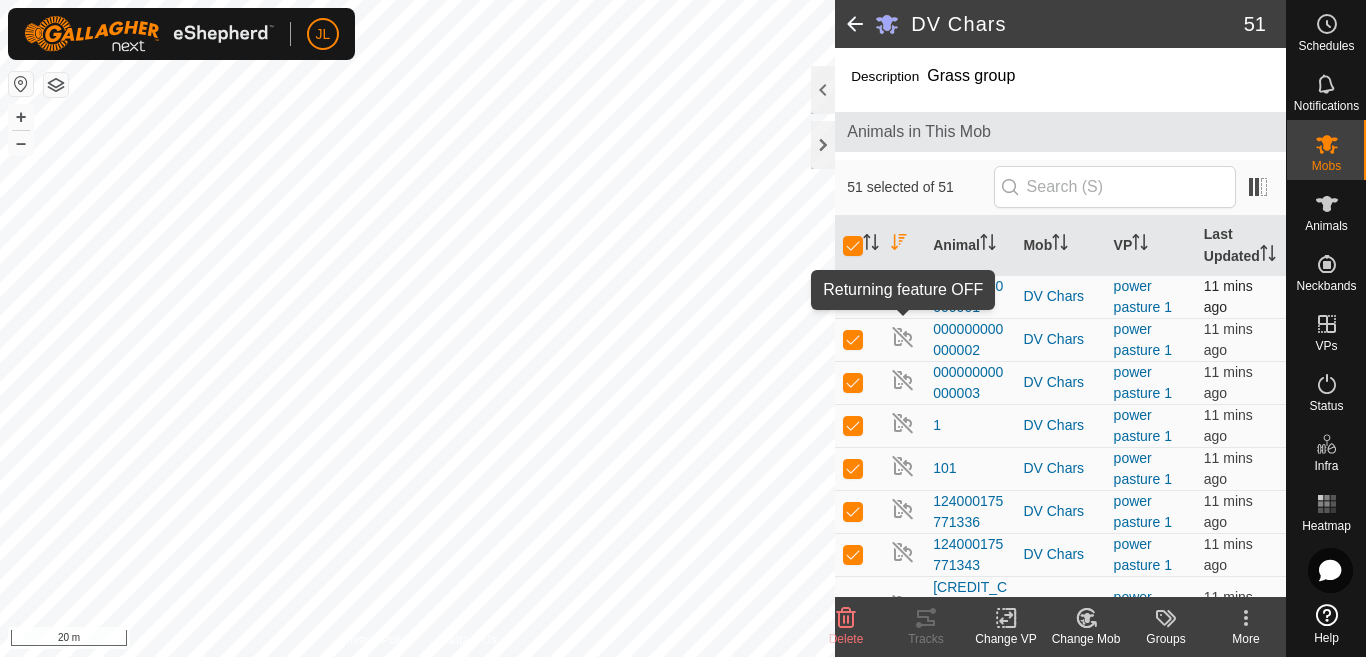 click at bounding box center (903, 294) 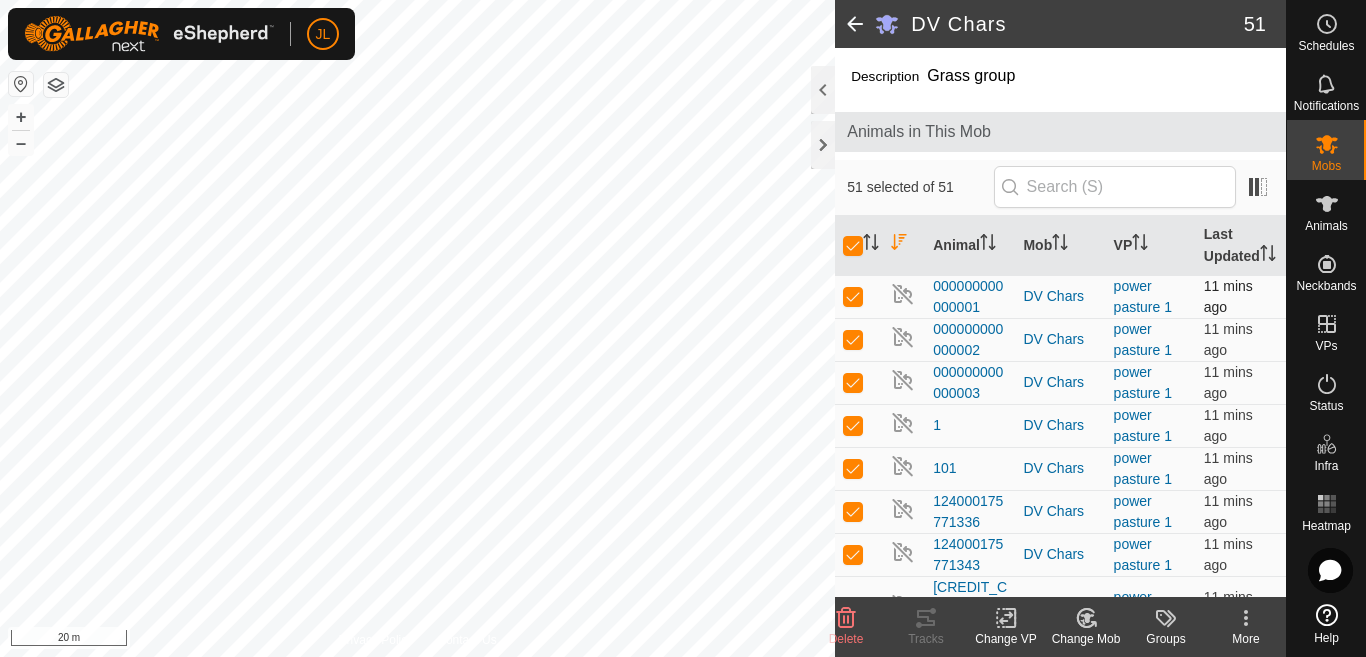 click at bounding box center (903, 294) 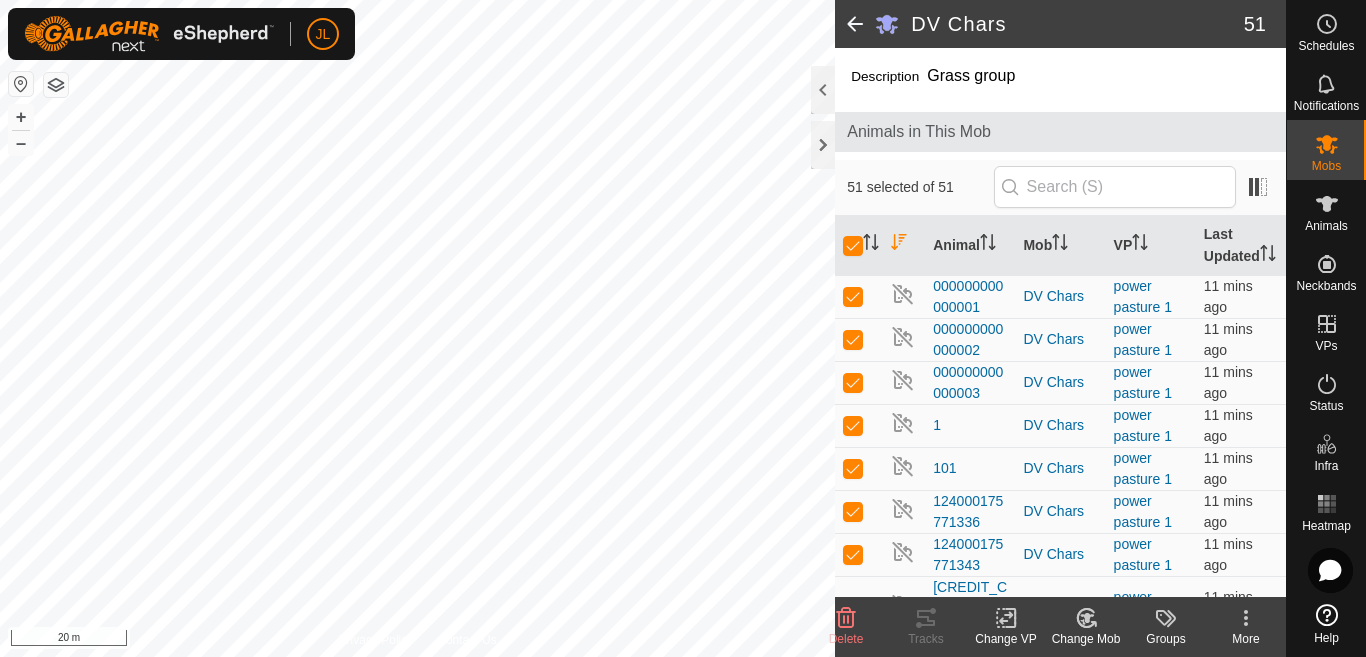 click 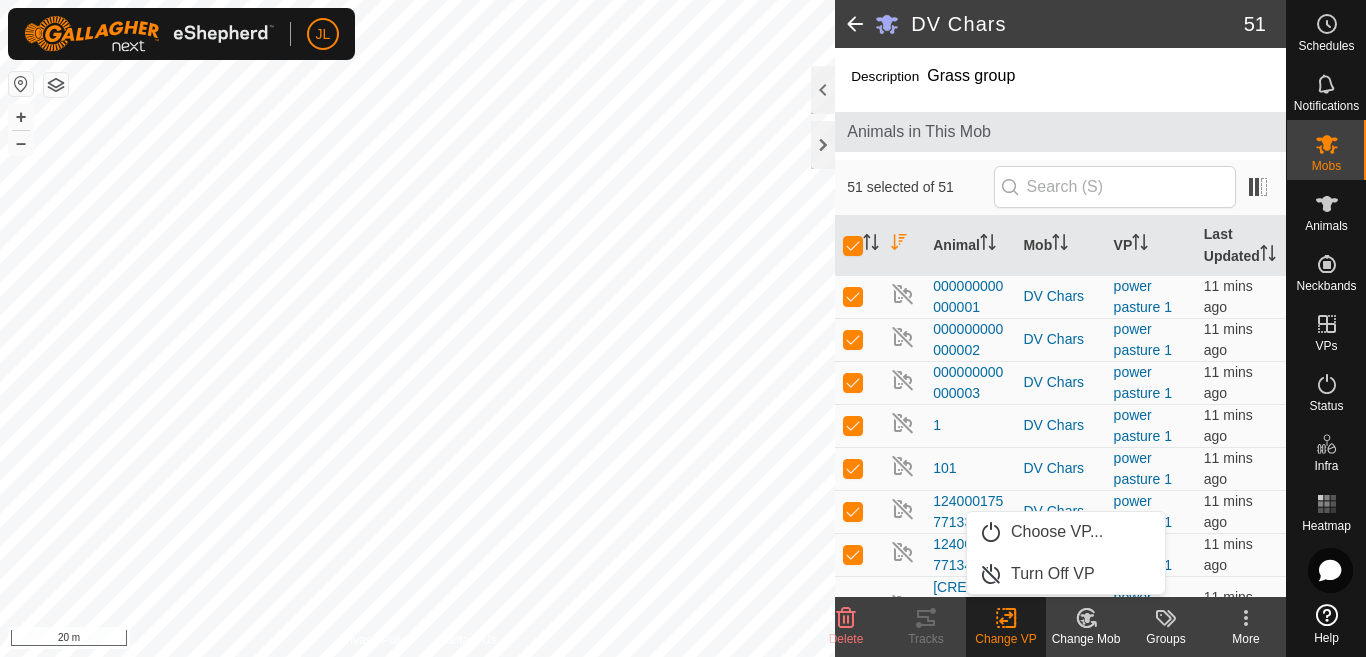 click 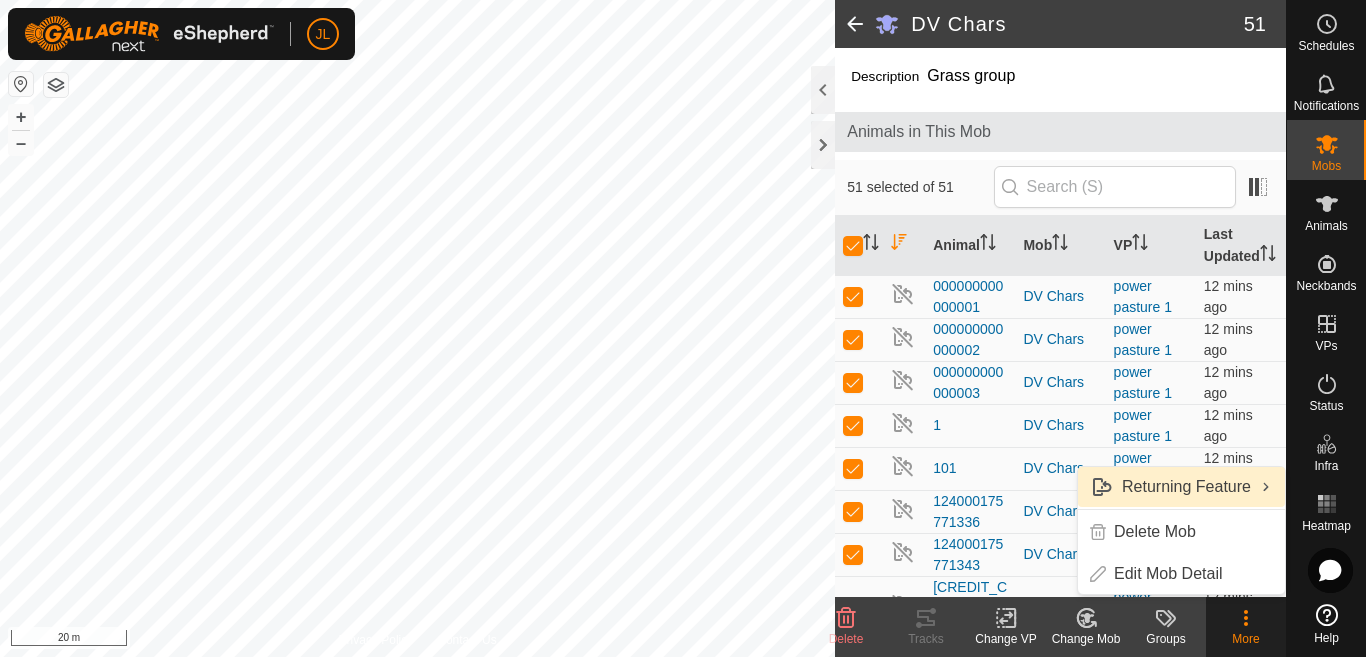click on "Returning Feature" at bounding box center [1181, 487] 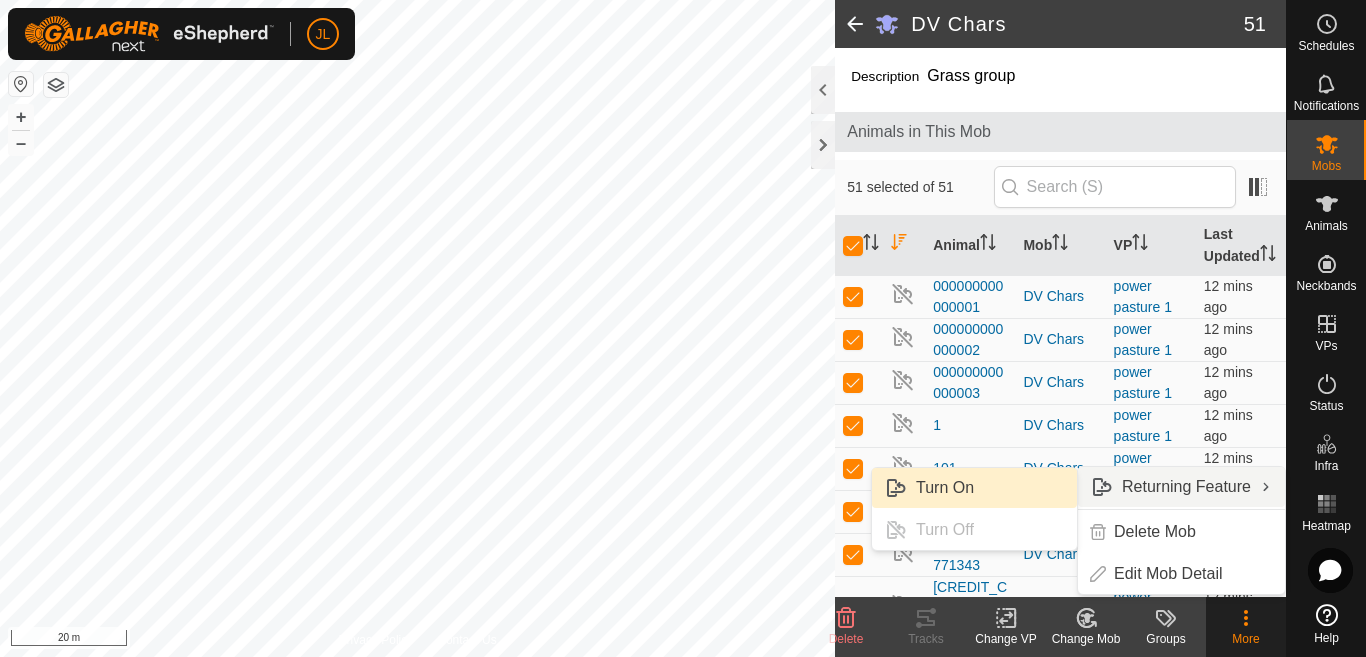 click on "Turn On" at bounding box center (974, 488) 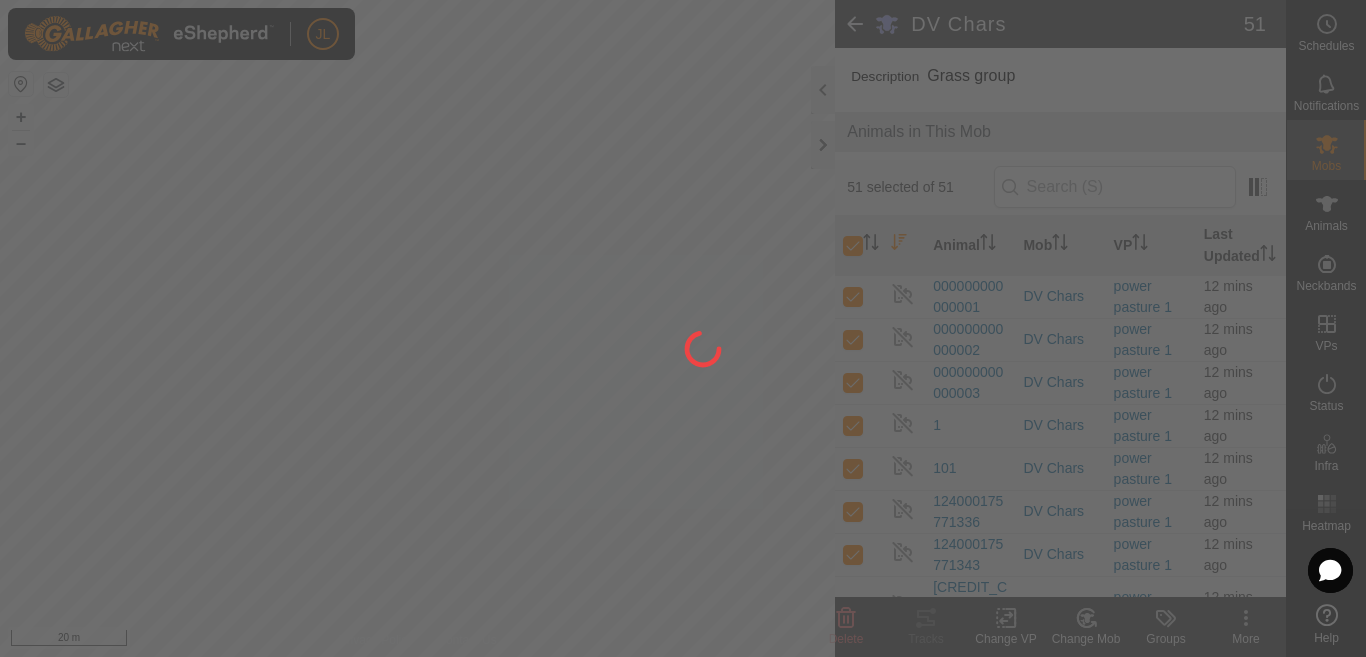 checkbox on "false" 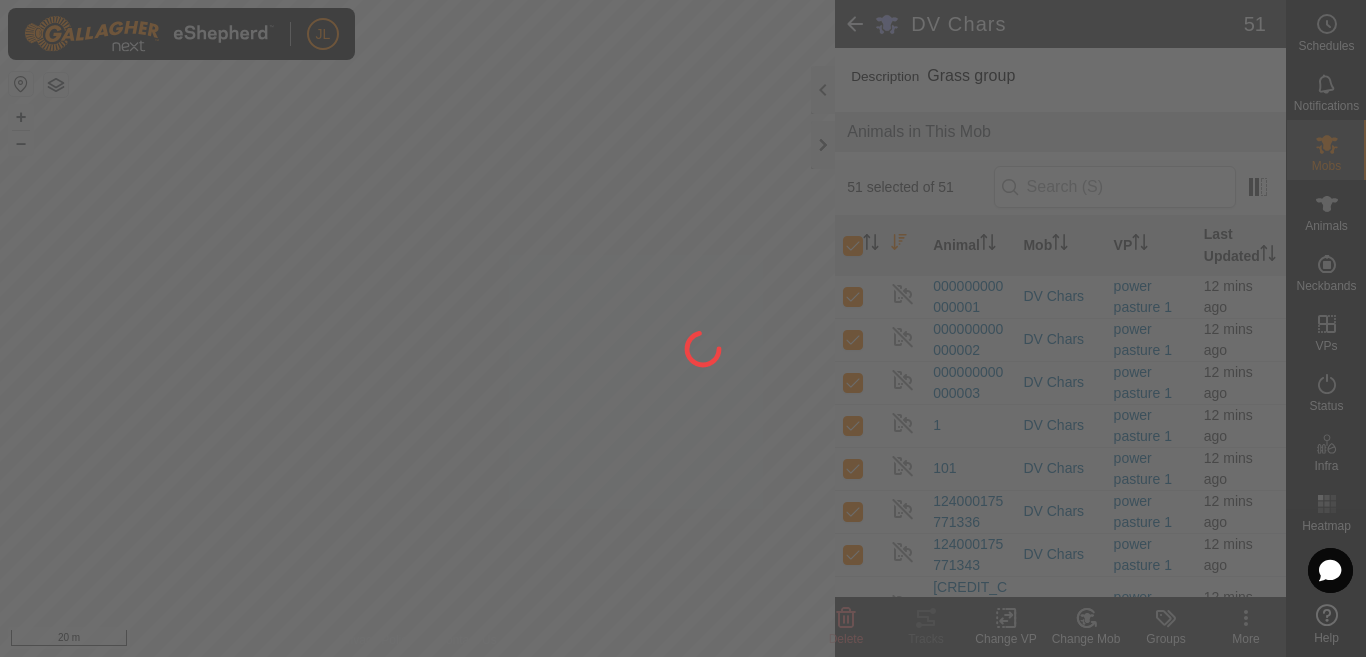 checkbox on "false" 